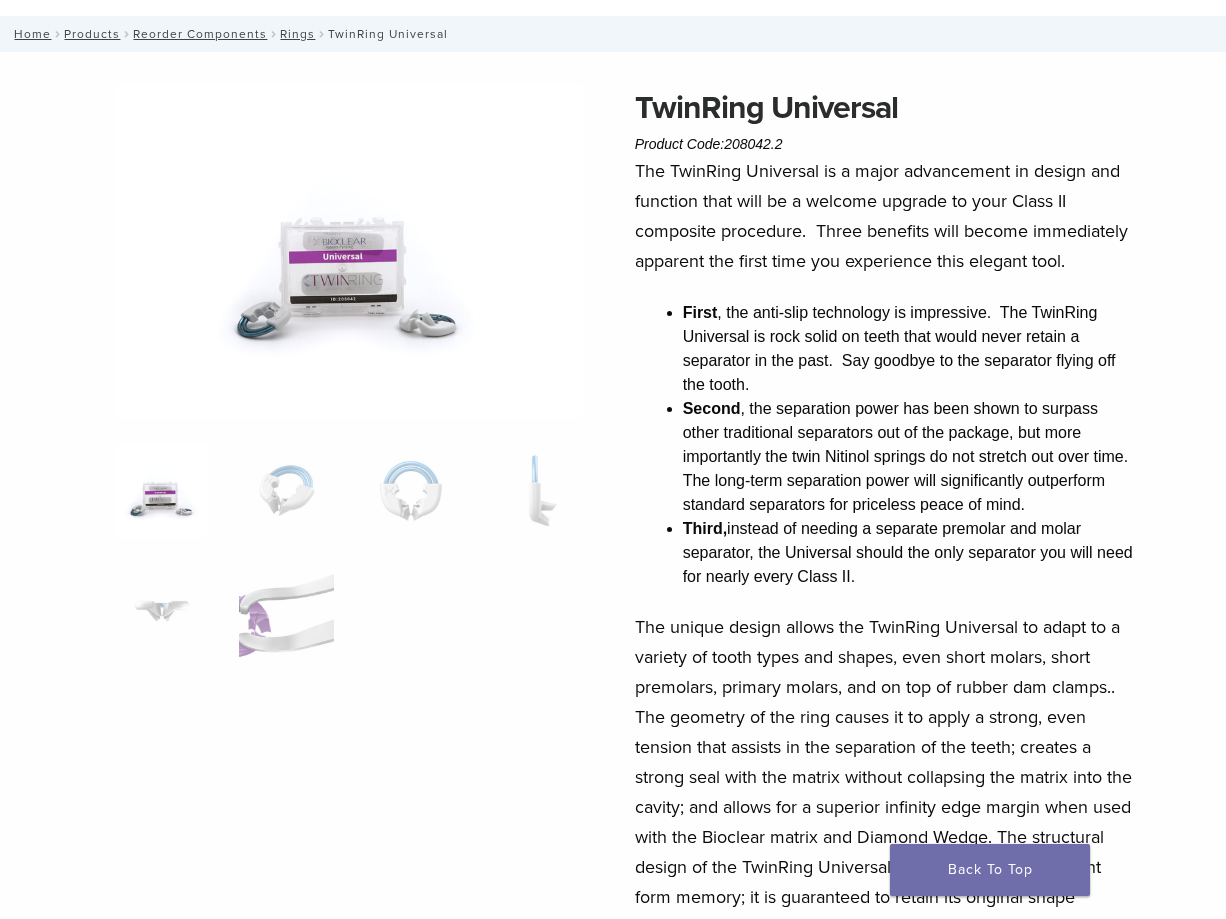 scroll, scrollTop: 0, scrollLeft: 0, axis: both 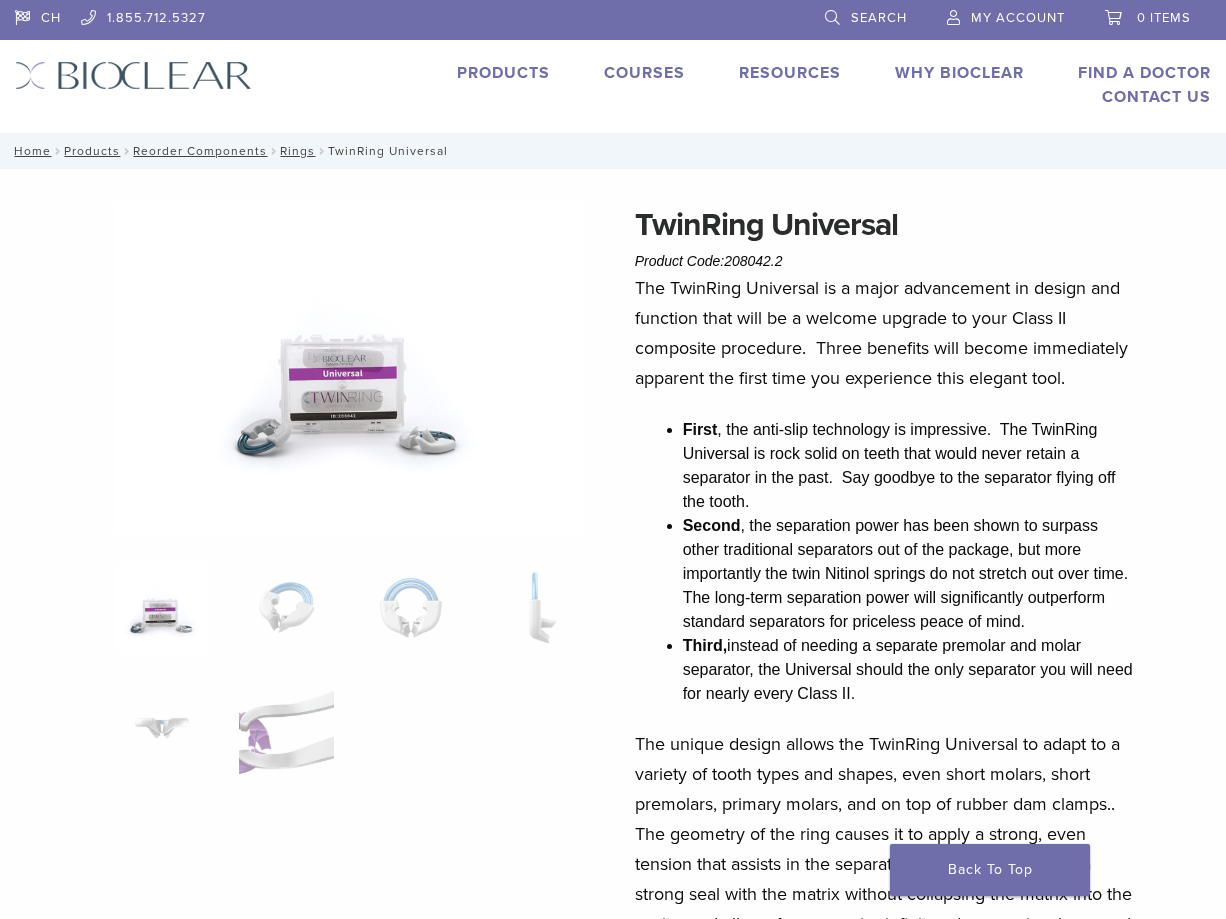 click on "Products" at bounding box center (503, 73) 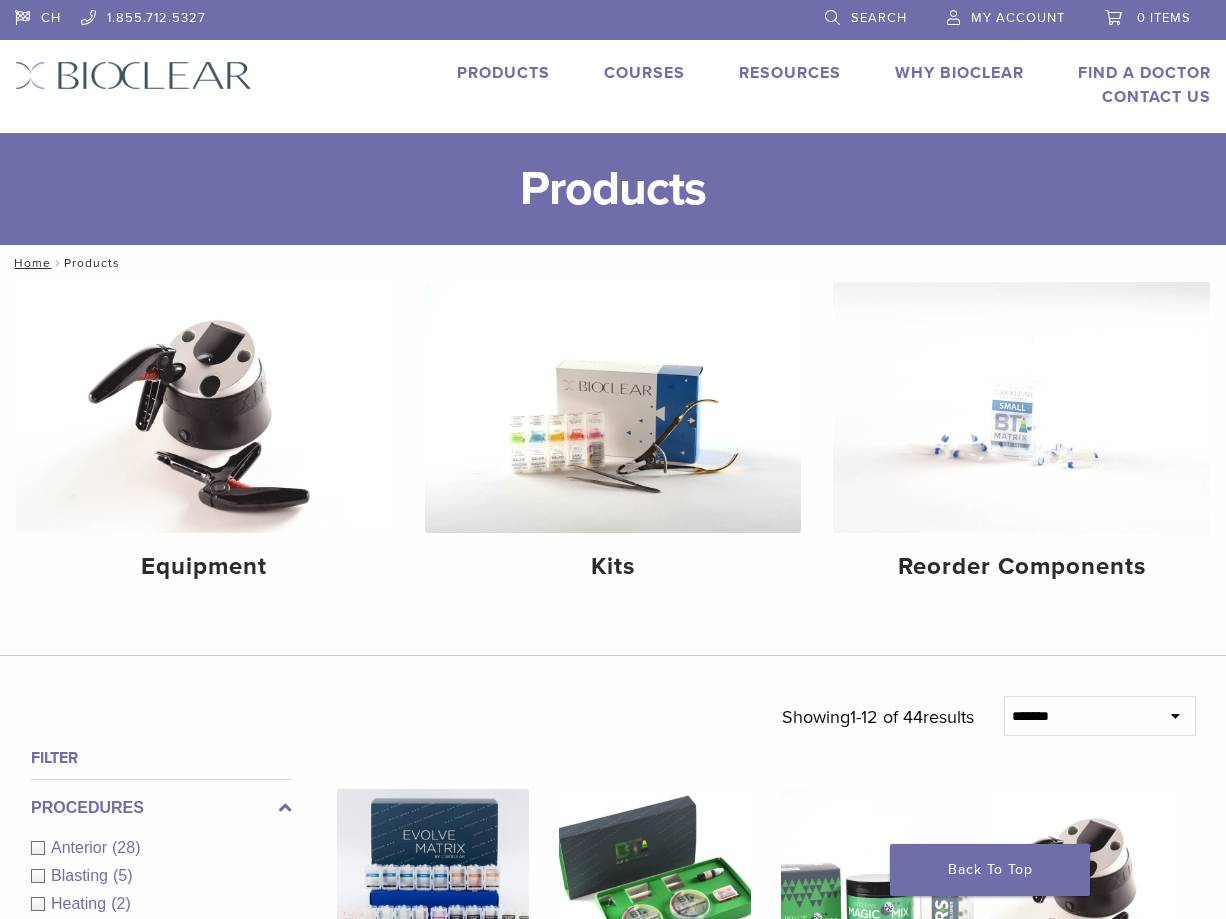 scroll, scrollTop: 0, scrollLeft: 0, axis: both 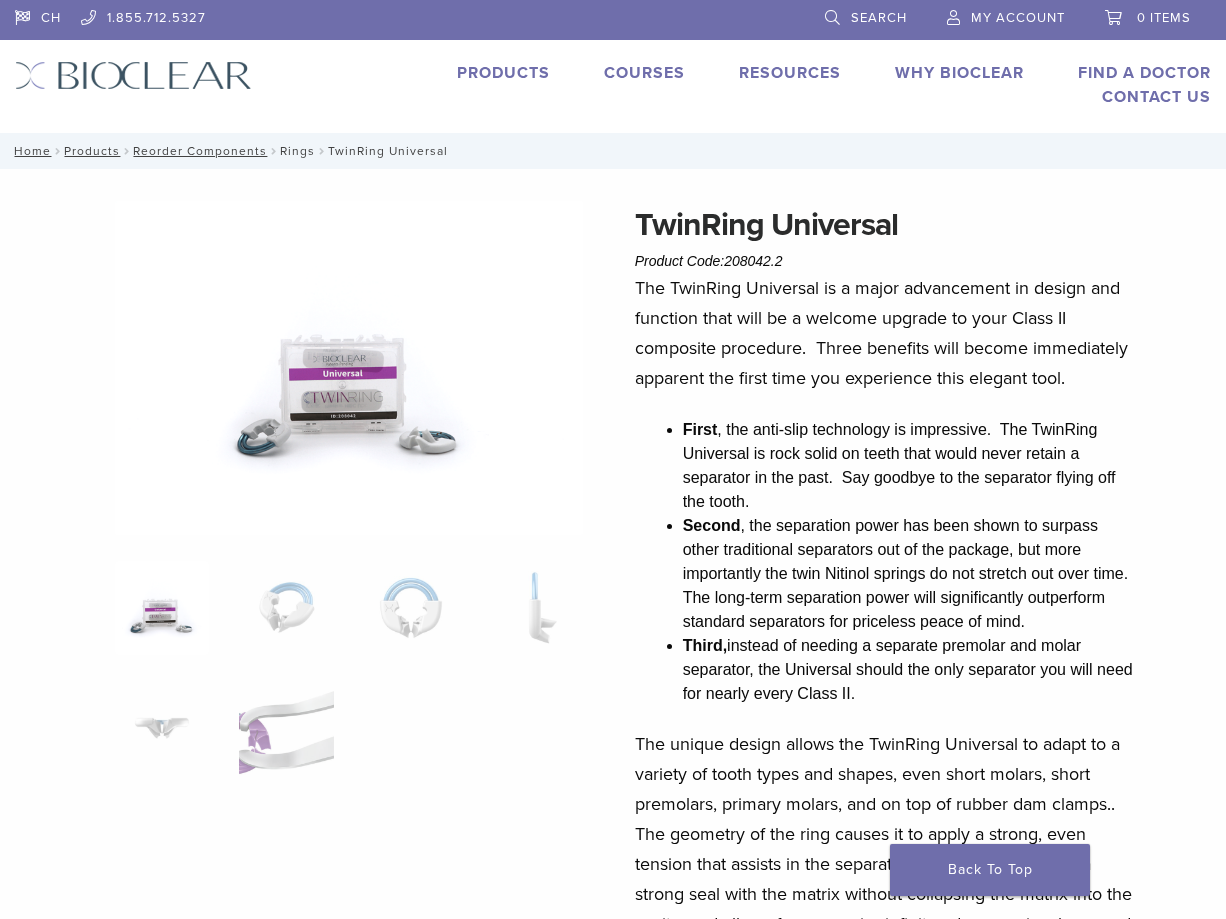 click on "Rings" at bounding box center (297, 151) 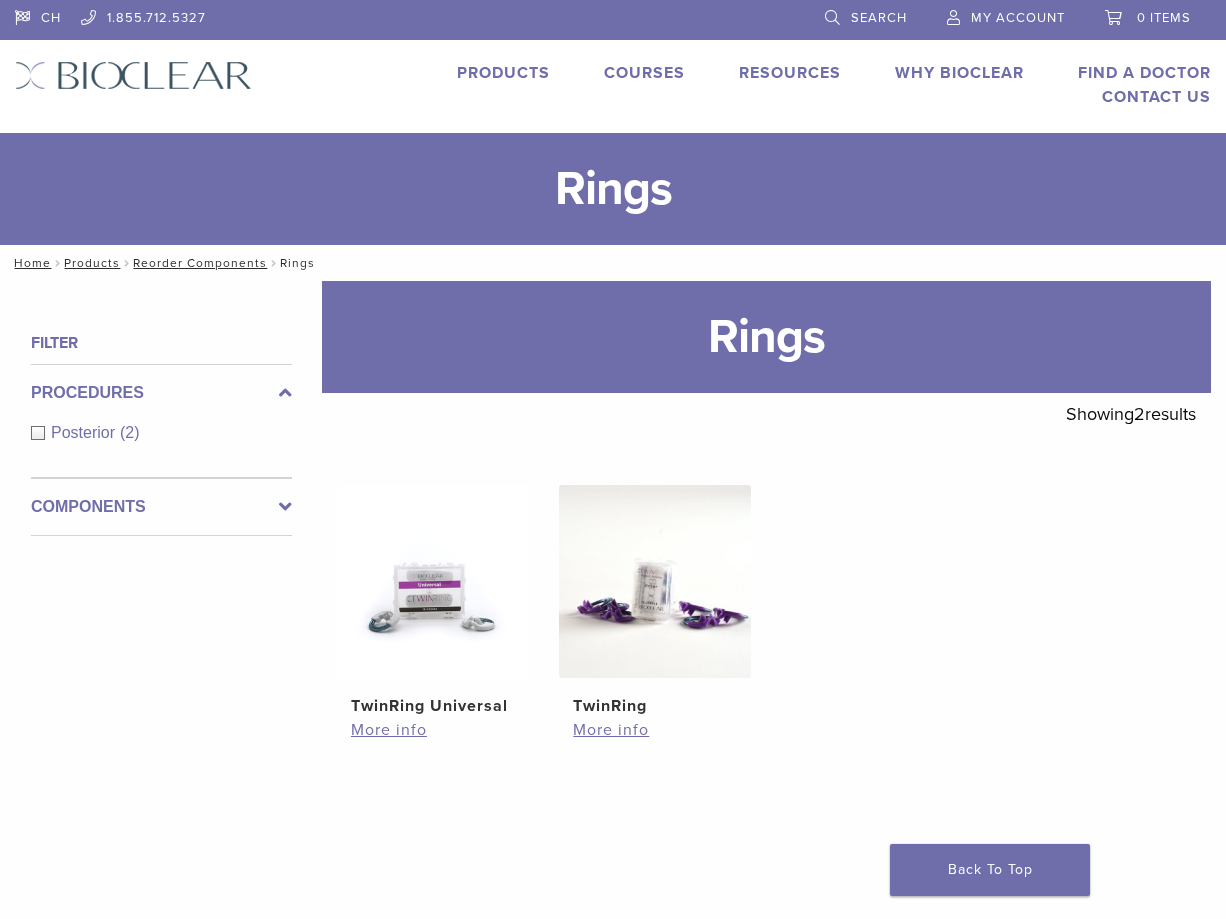 scroll, scrollTop: 0, scrollLeft: 0, axis: both 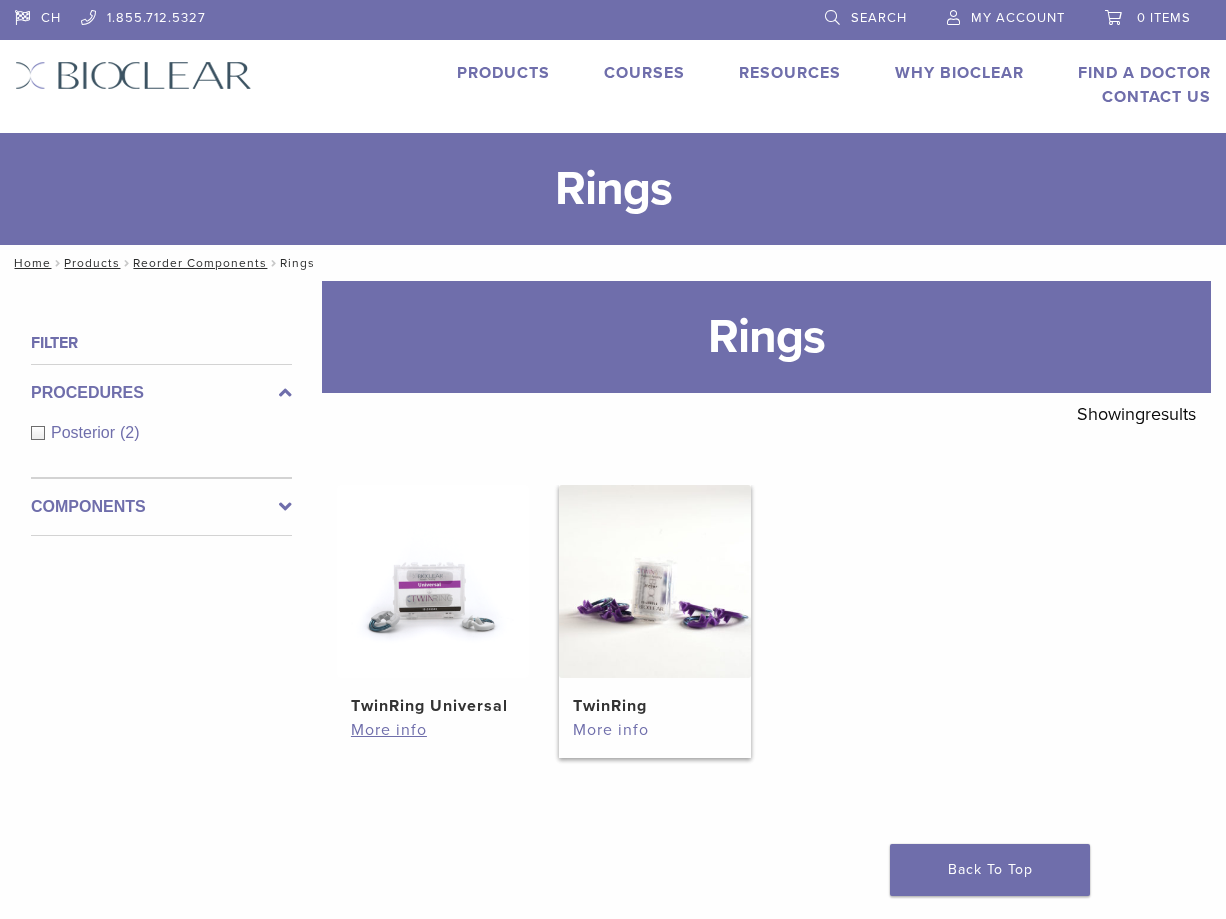click on "More info" at bounding box center (655, 730) 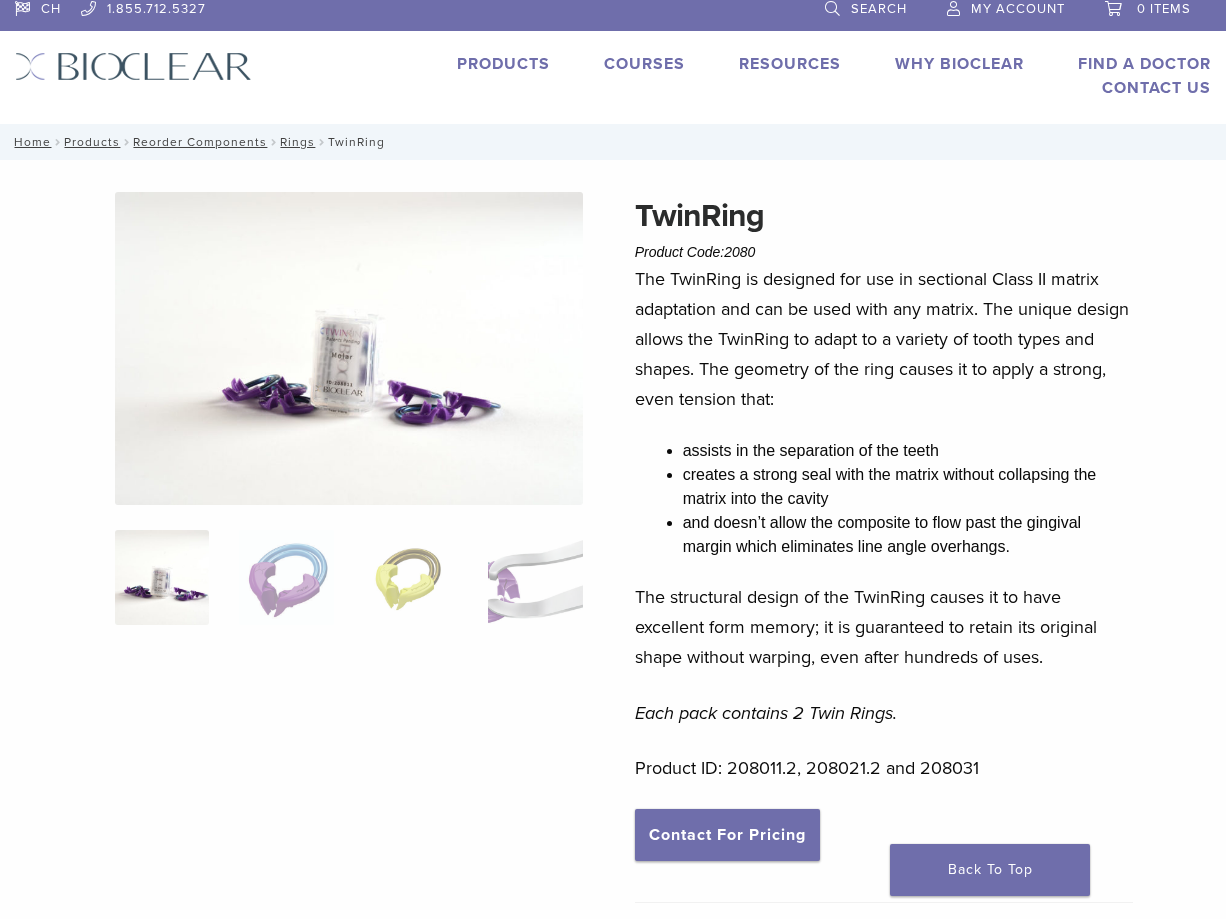 scroll, scrollTop: 0, scrollLeft: 0, axis: both 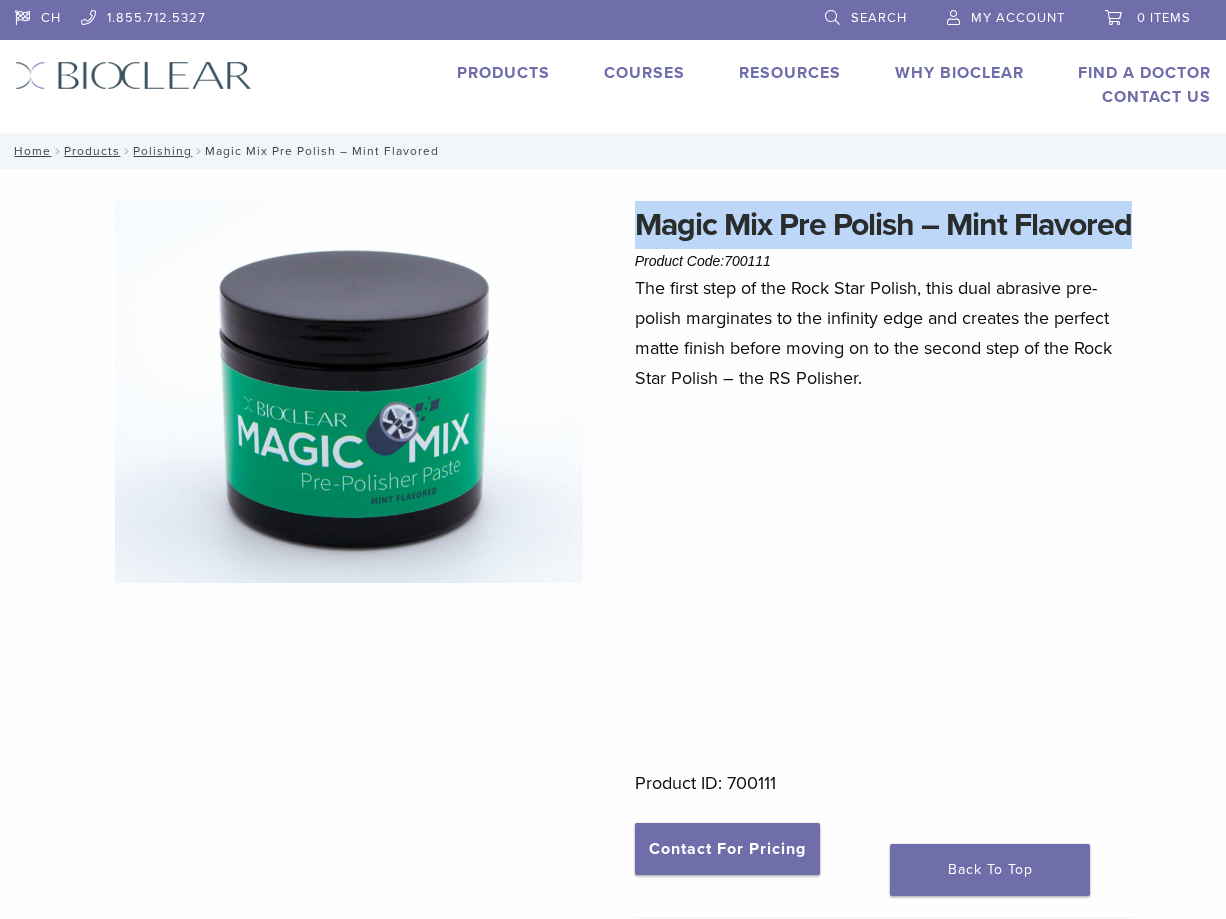 drag, startPoint x: 638, startPoint y: 216, endPoint x: 761, endPoint y: 272, distance: 135.14807 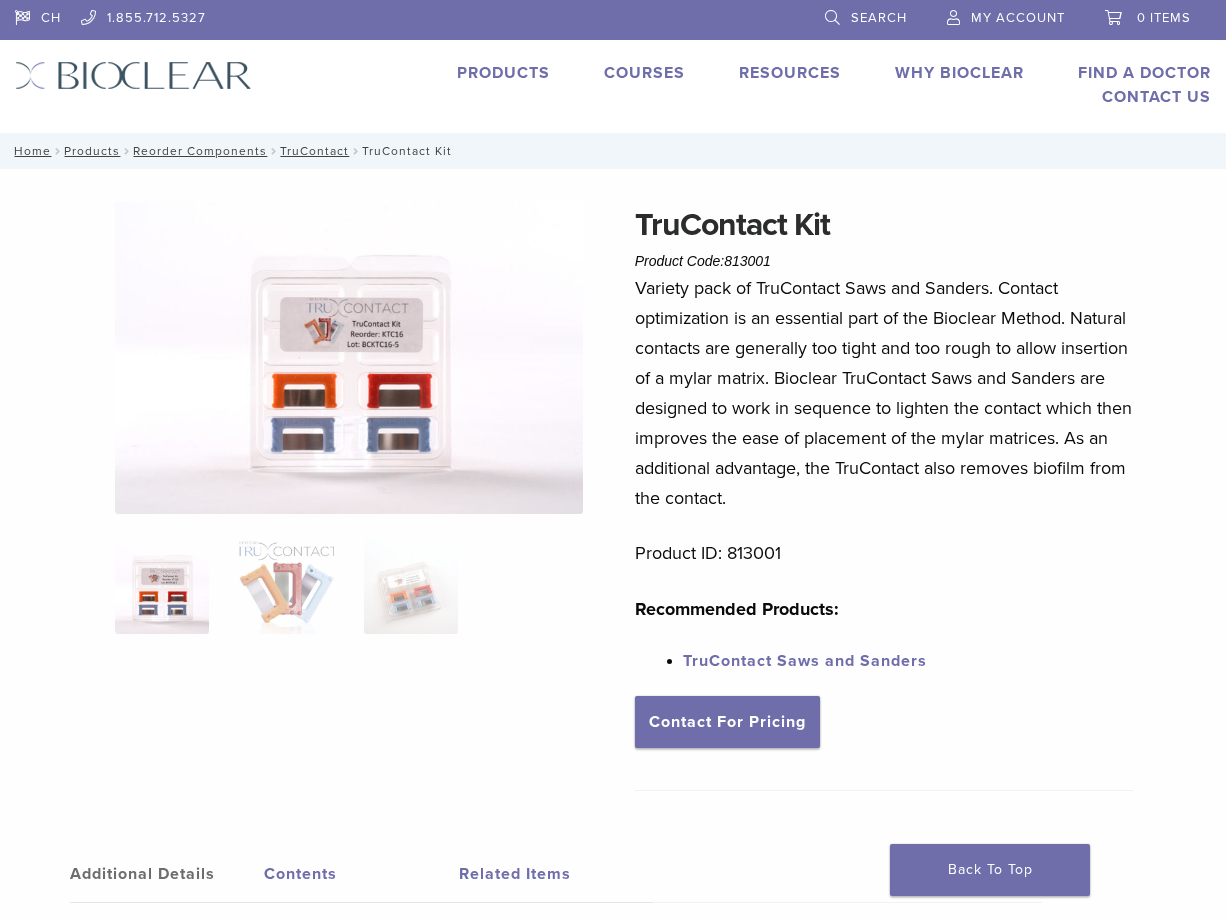 scroll, scrollTop: 0, scrollLeft: 0, axis: both 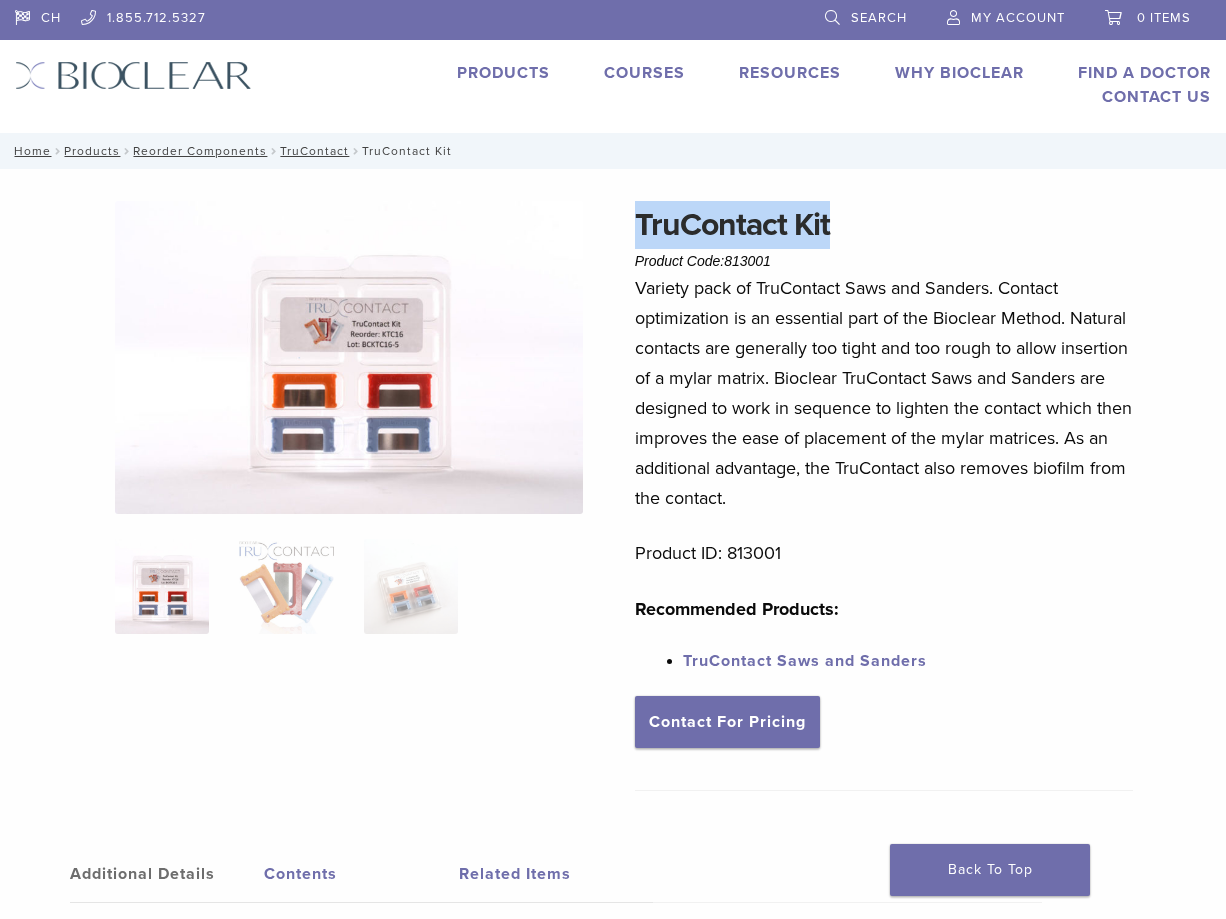 drag, startPoint x: 627, startPoint y: 212, endPoint x: 885, endPoint y: 218, distance: 258.06976 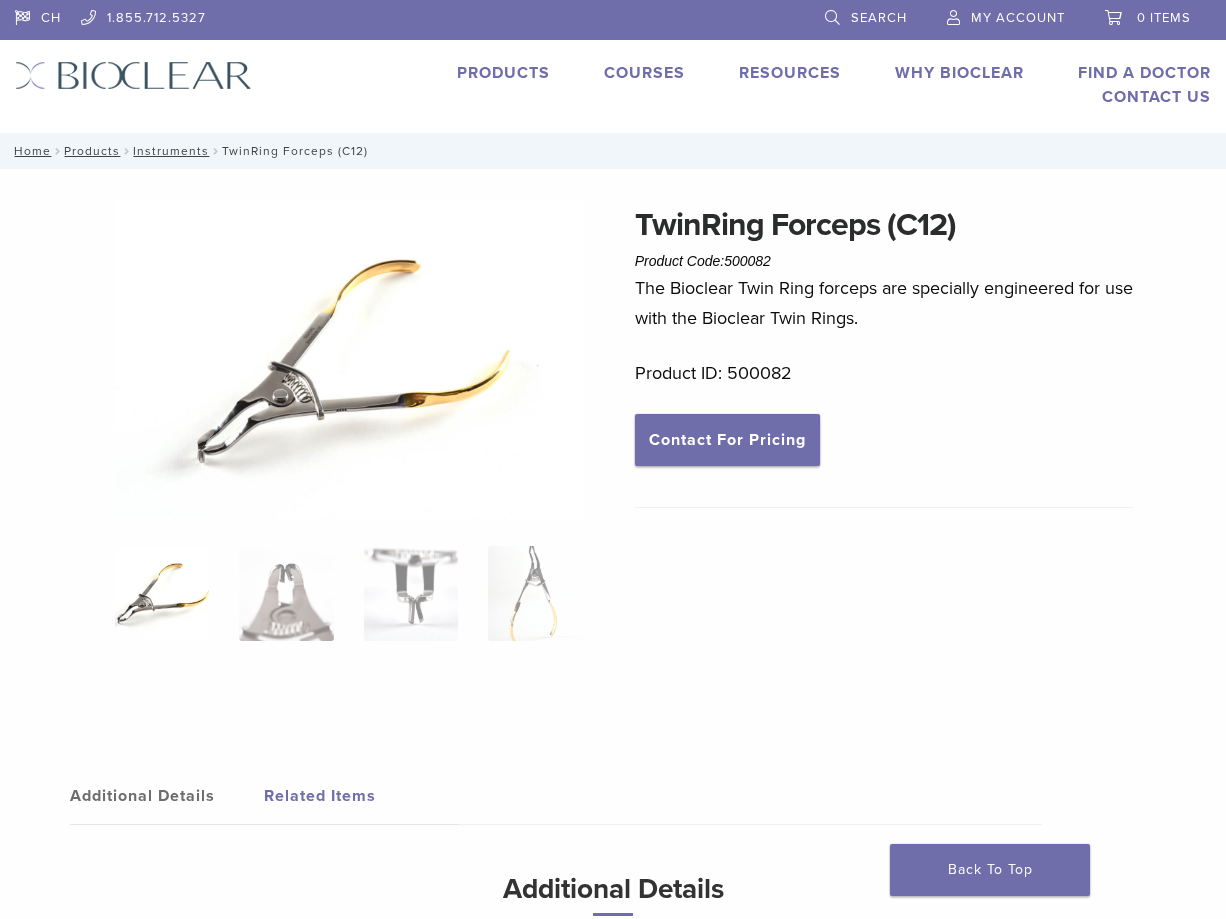 scroll, scrollTop: 0, scrollLeft: 0, axis: both 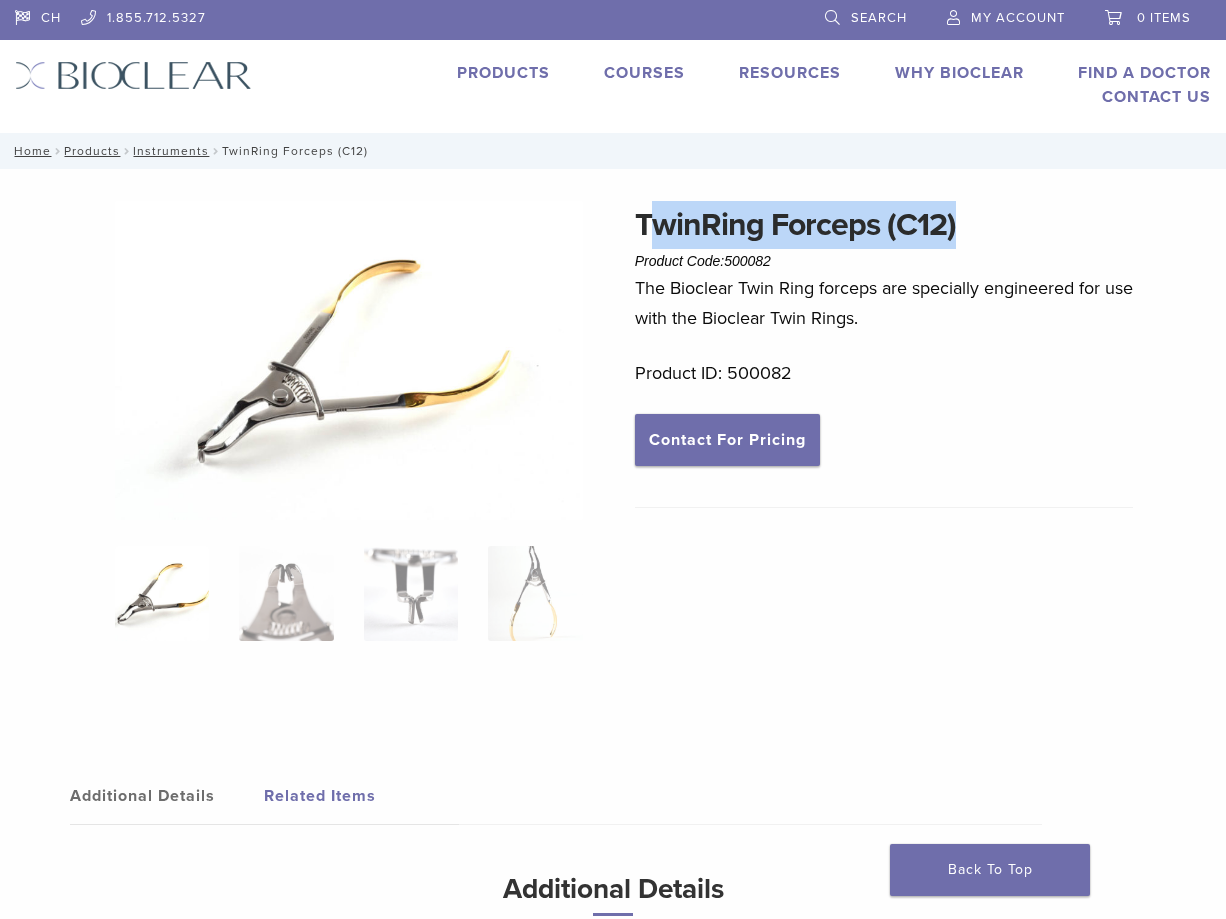 drag, startPoint x: 646, startPoint y: 227, endPoint x: 983, endPoint y: 231, distance: 337.02374 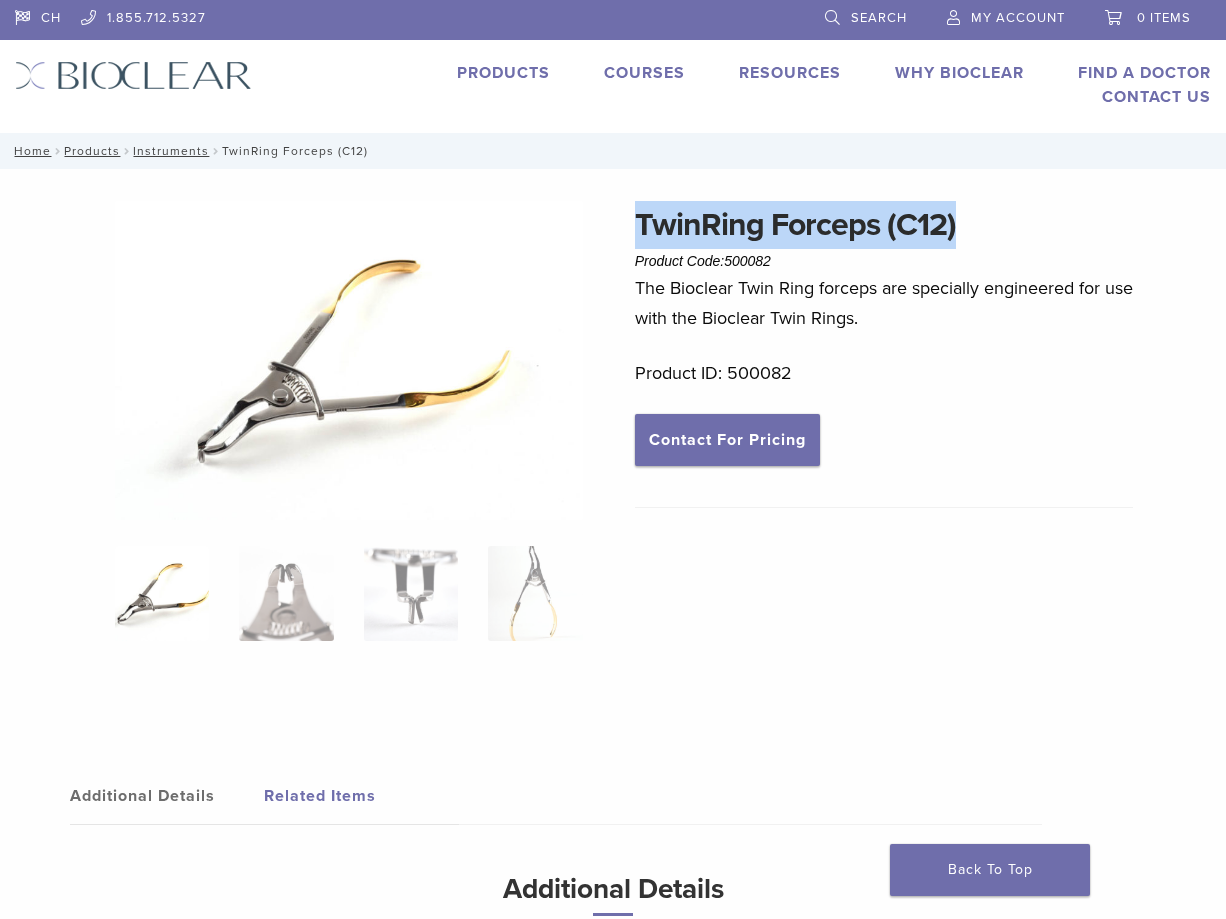 drag, startPoint x: 633, startPoint y: 222, endPoint x: 968, endPoint y: 229, distance: 335.07312 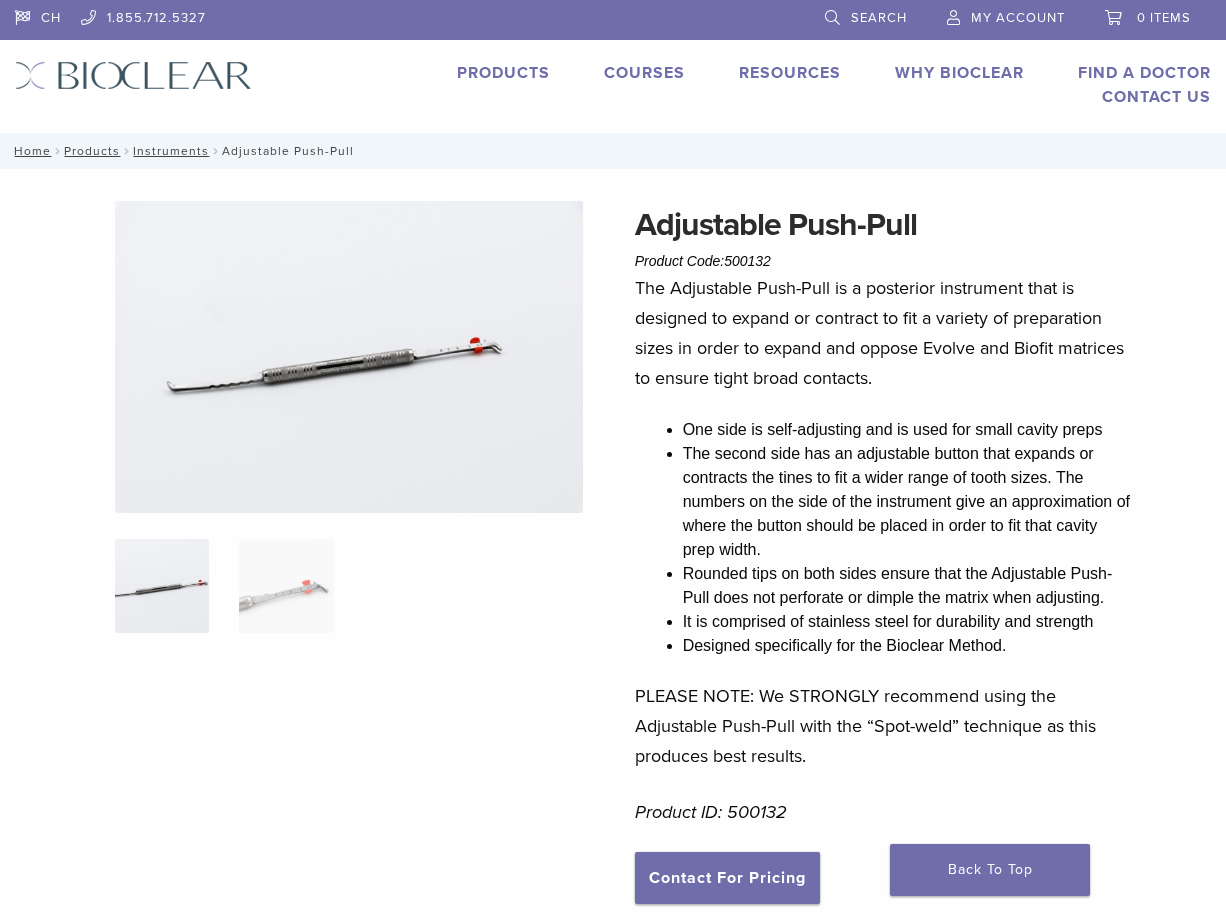 scroll, scrollTop: 0, scrollLeft: 0, axis: both 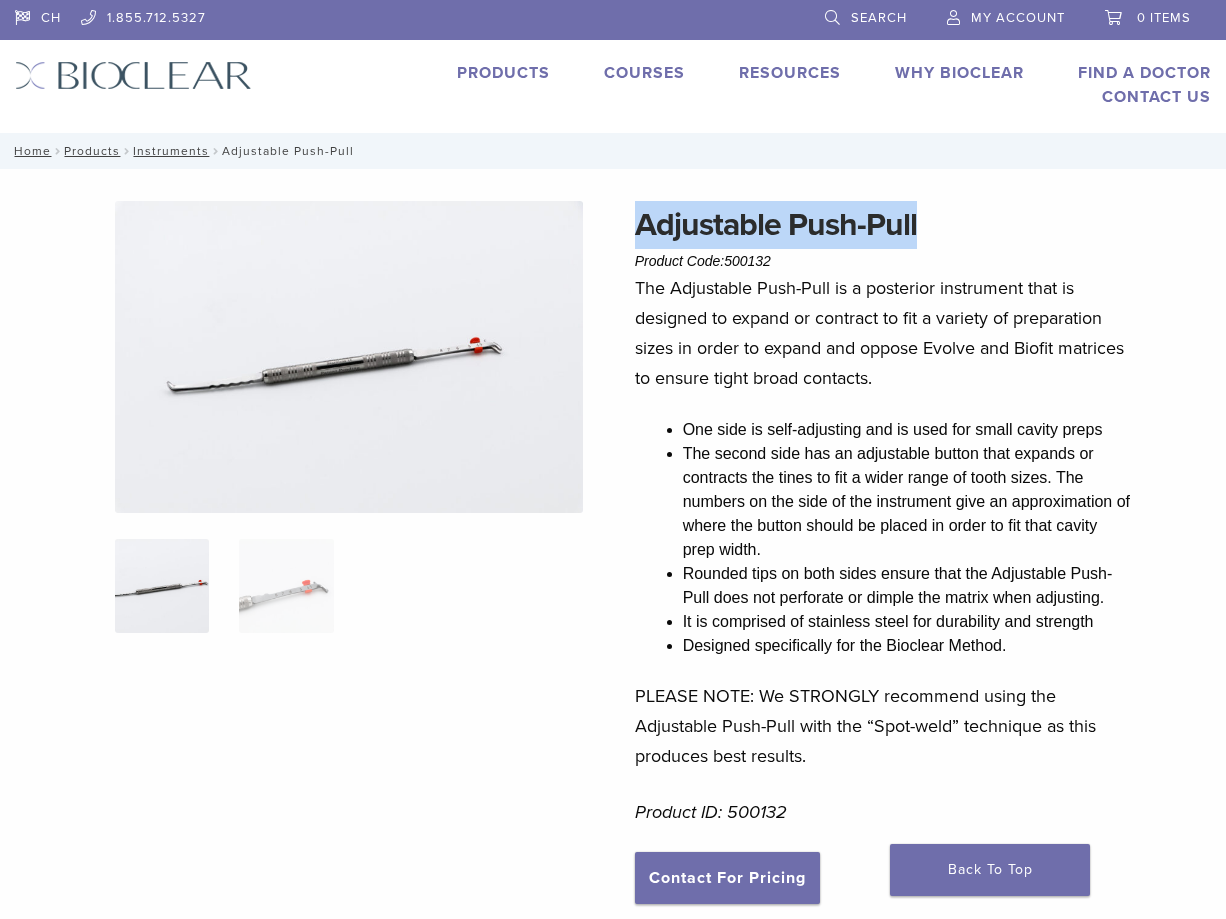 drag, startPoint x: 629, startPoint y: 224, endPoint x: 954, endPoint y: 232, distance: 325.09845 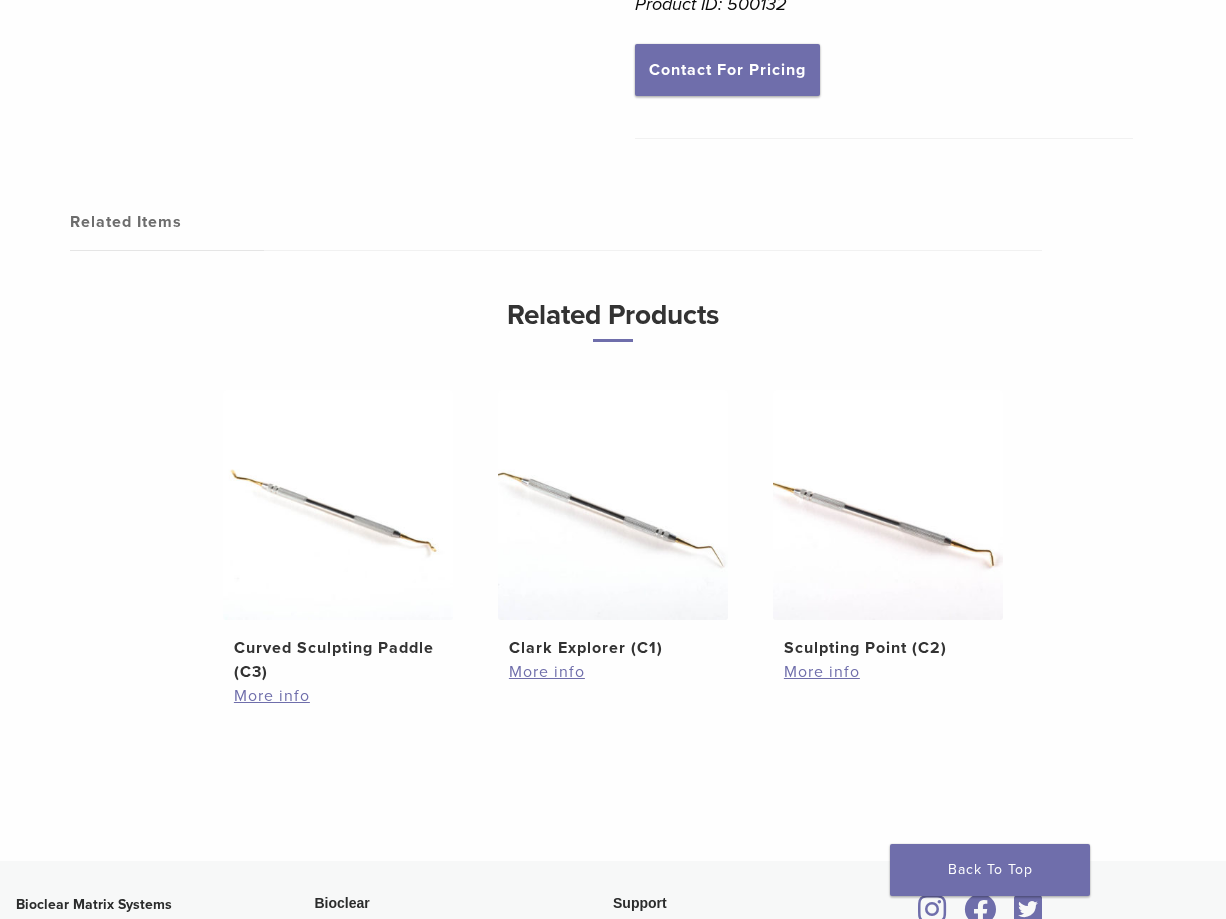scroll, scrollTop: 1000, scrollLeft: 0, axis: vertical 